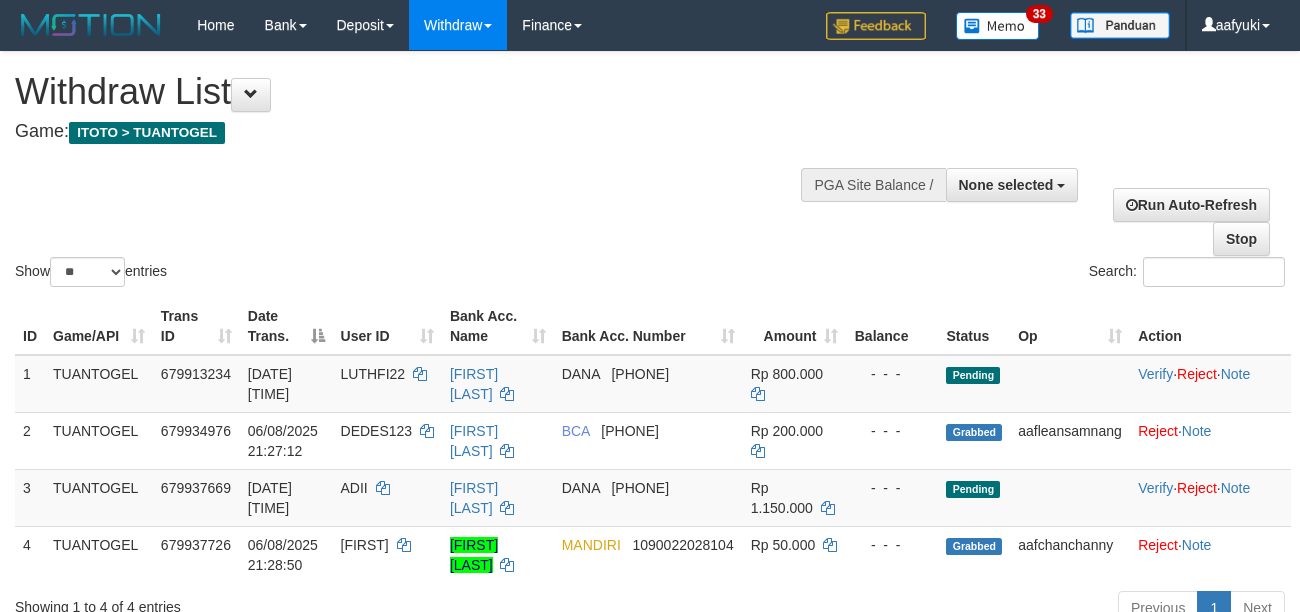 select 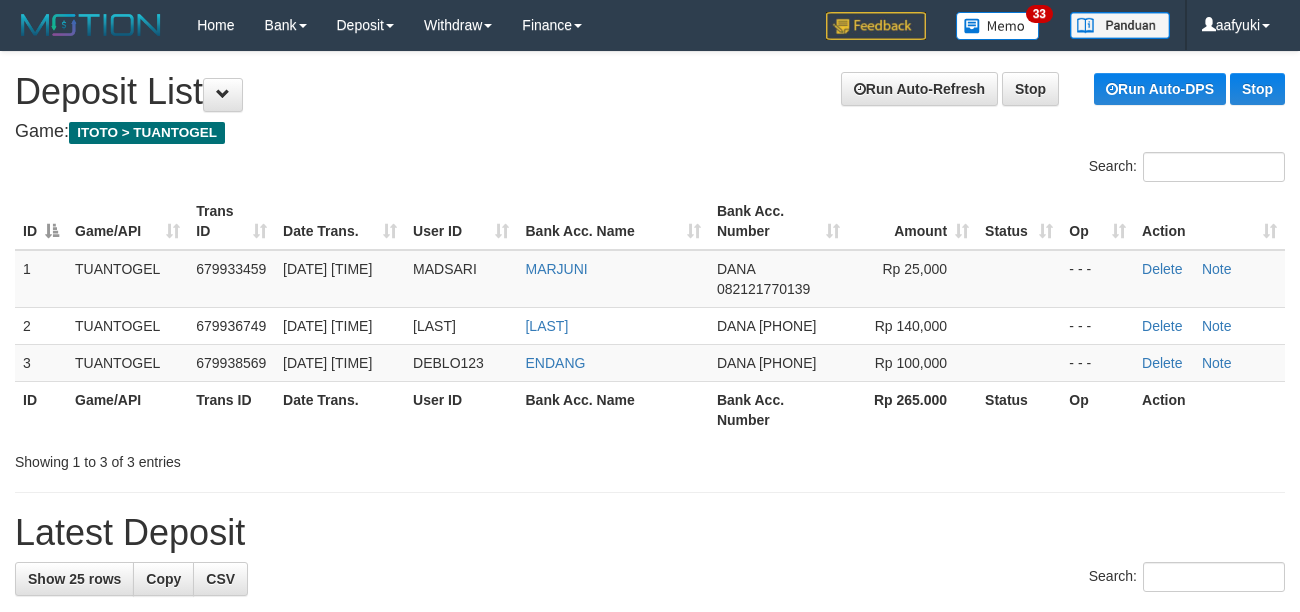 scroll, scrollTop: 0, scrollLeft: 0, axis: both 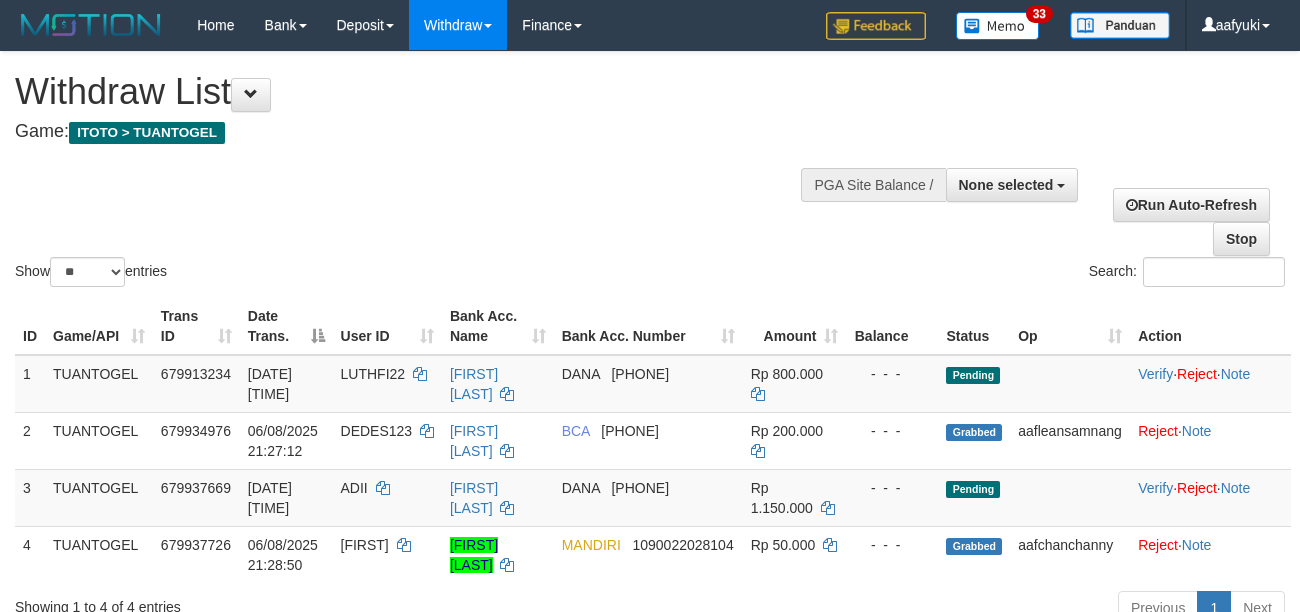 select 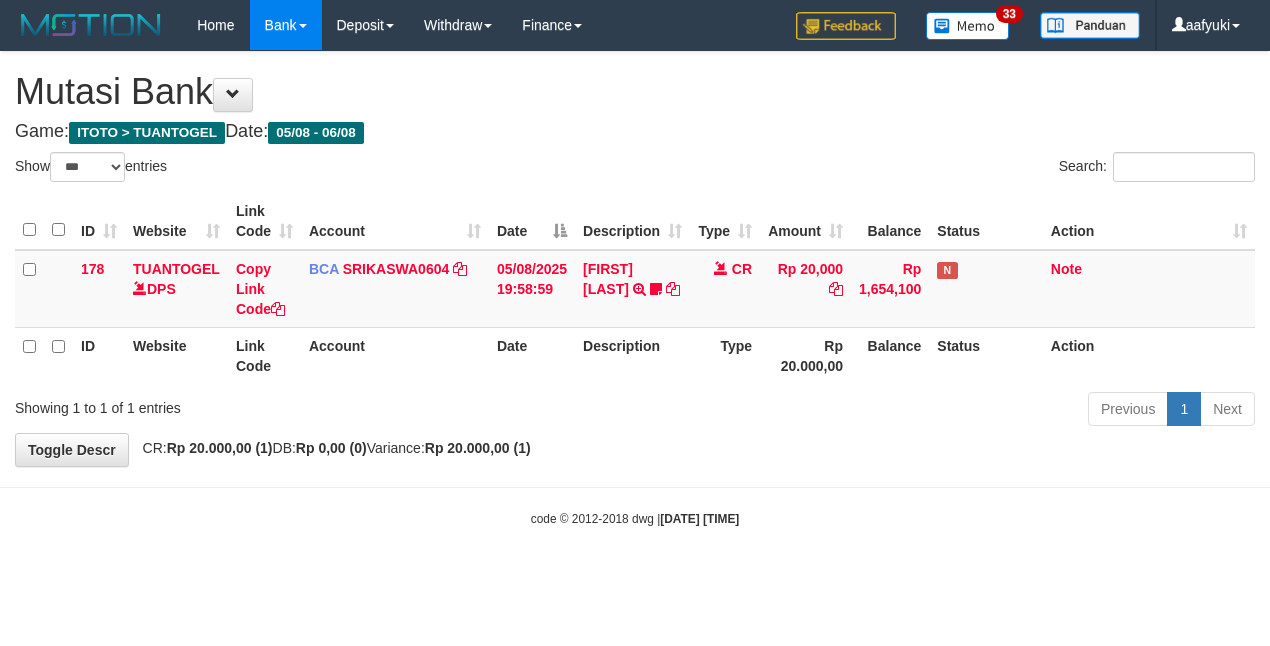 select on "***" 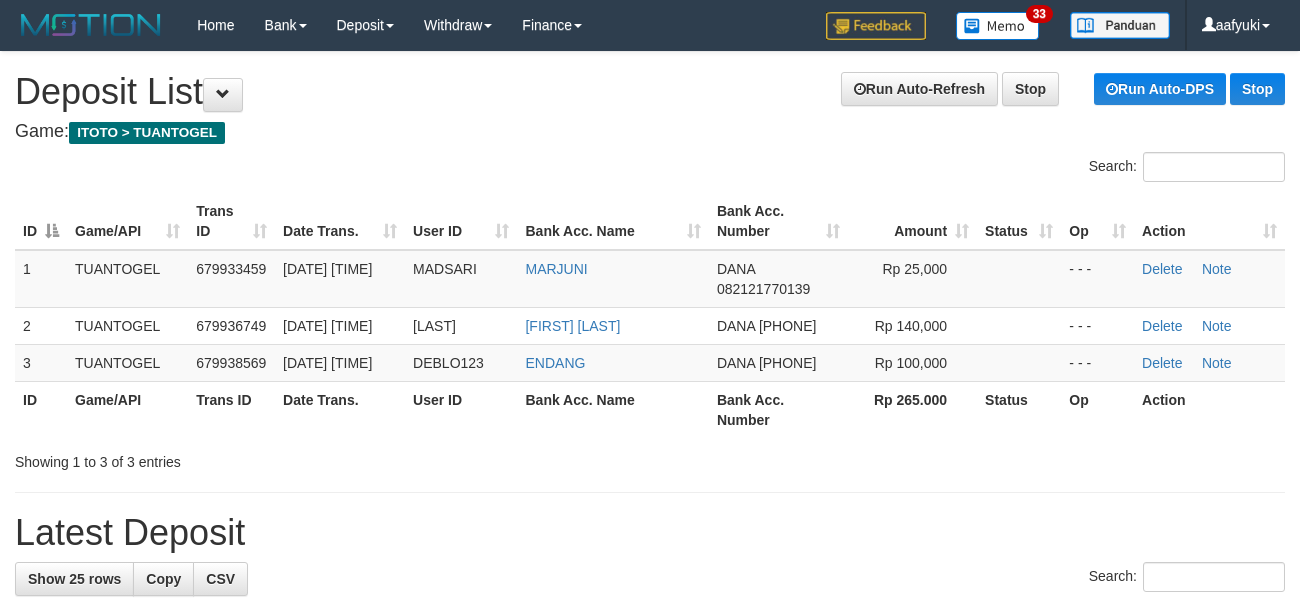 scroll, scrollTop: 0, scrollLeft: 0, axis: both 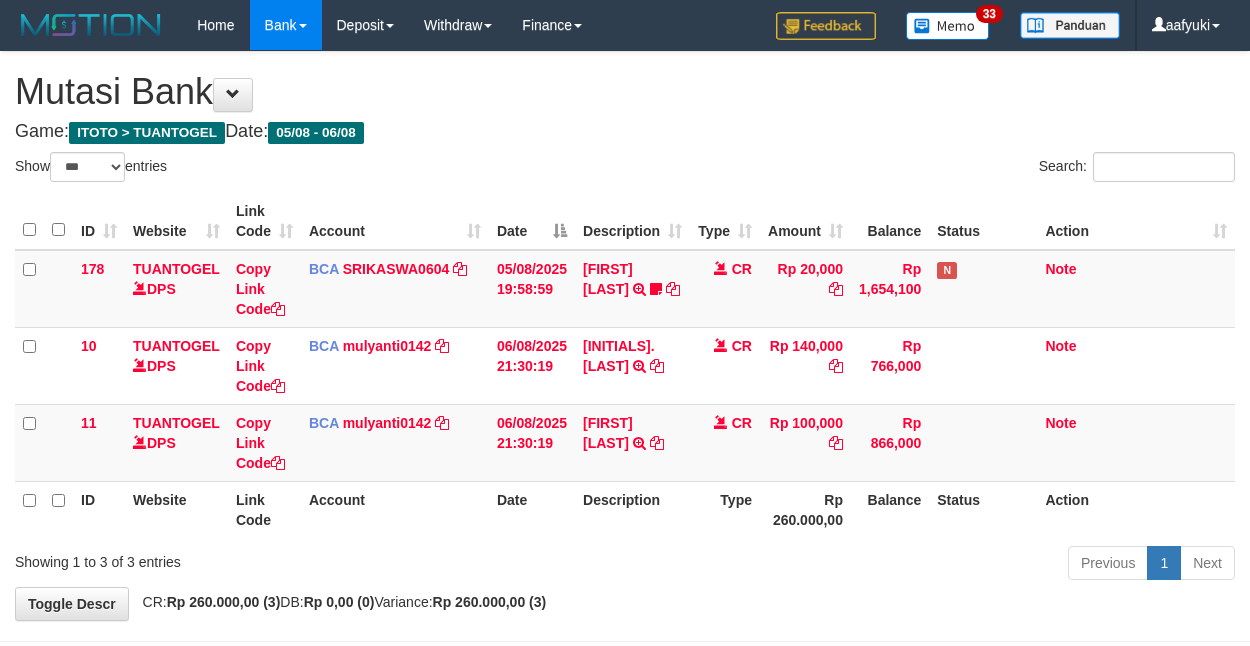 select on "***" 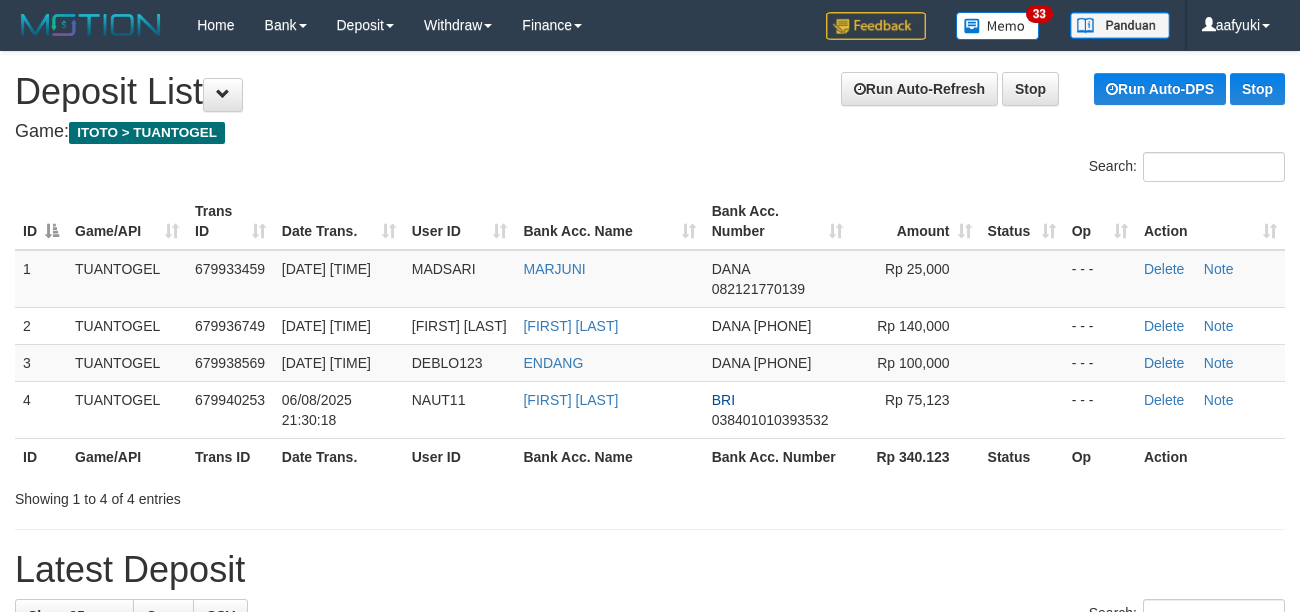 scroll, scrollTop: 0, scrollLeft: 0, axis: both 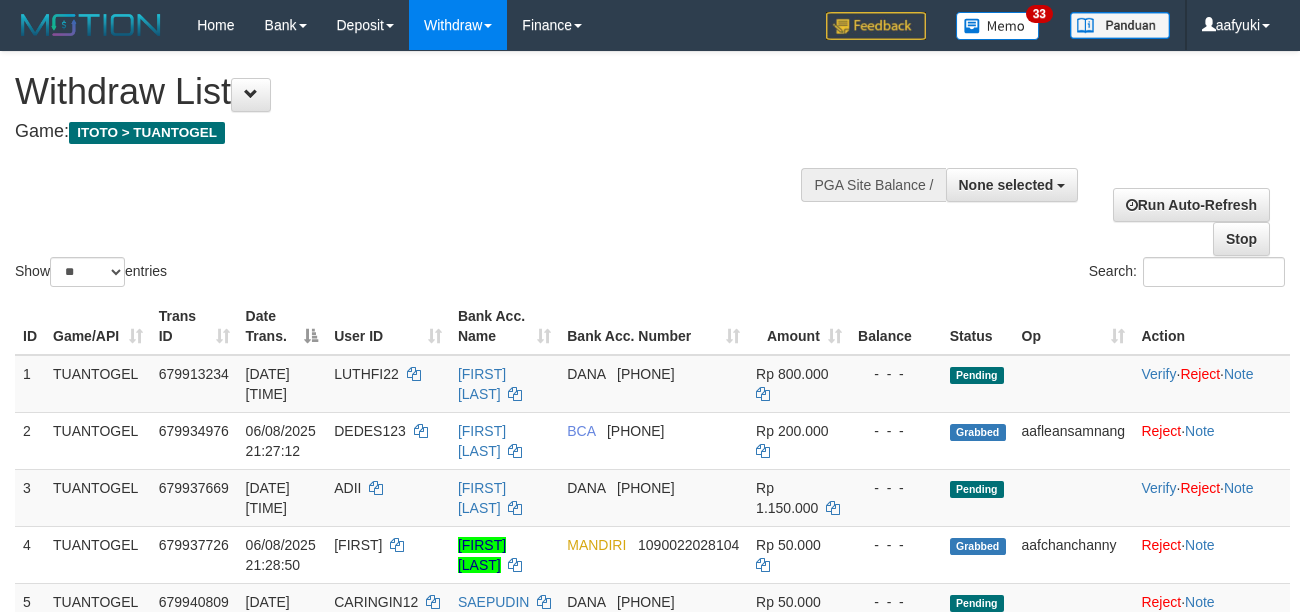 select 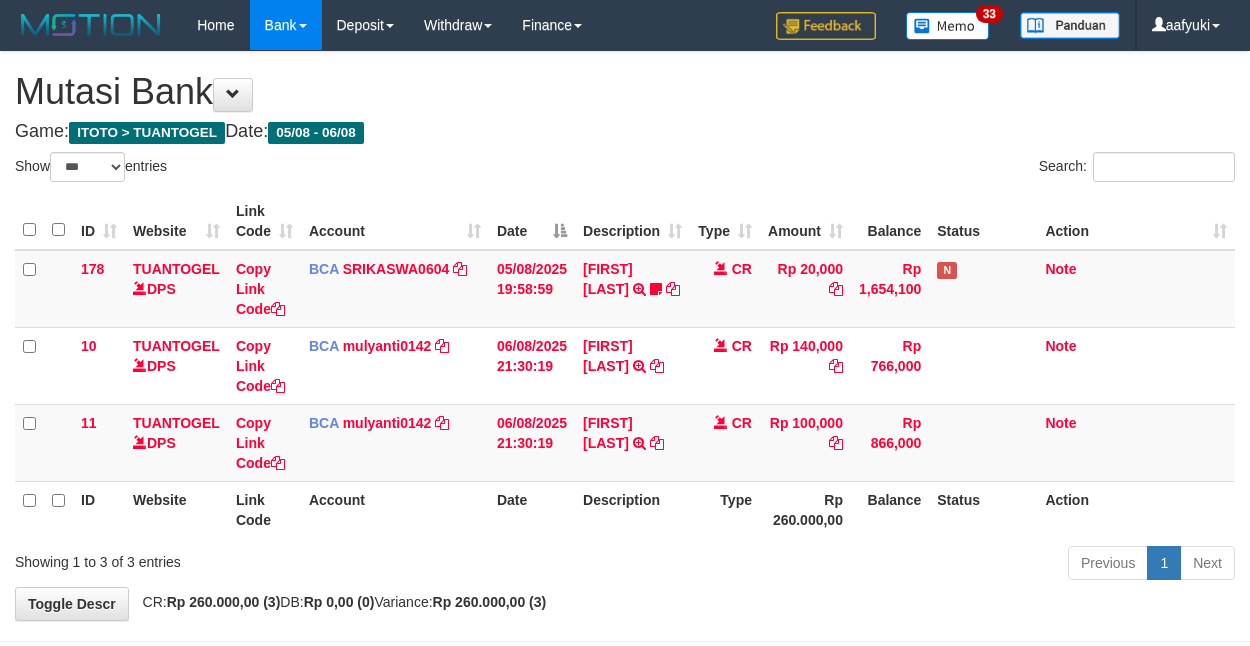 select on "***" 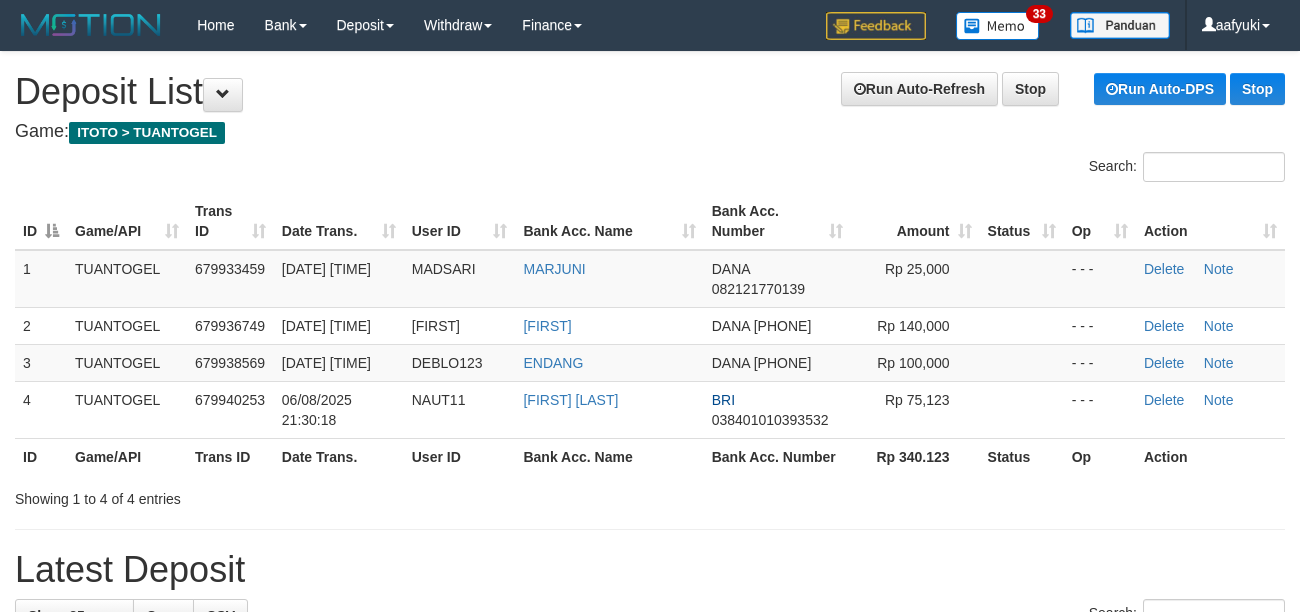 scroll, scrollTop: 0, scrollLeft: 0, axis: both 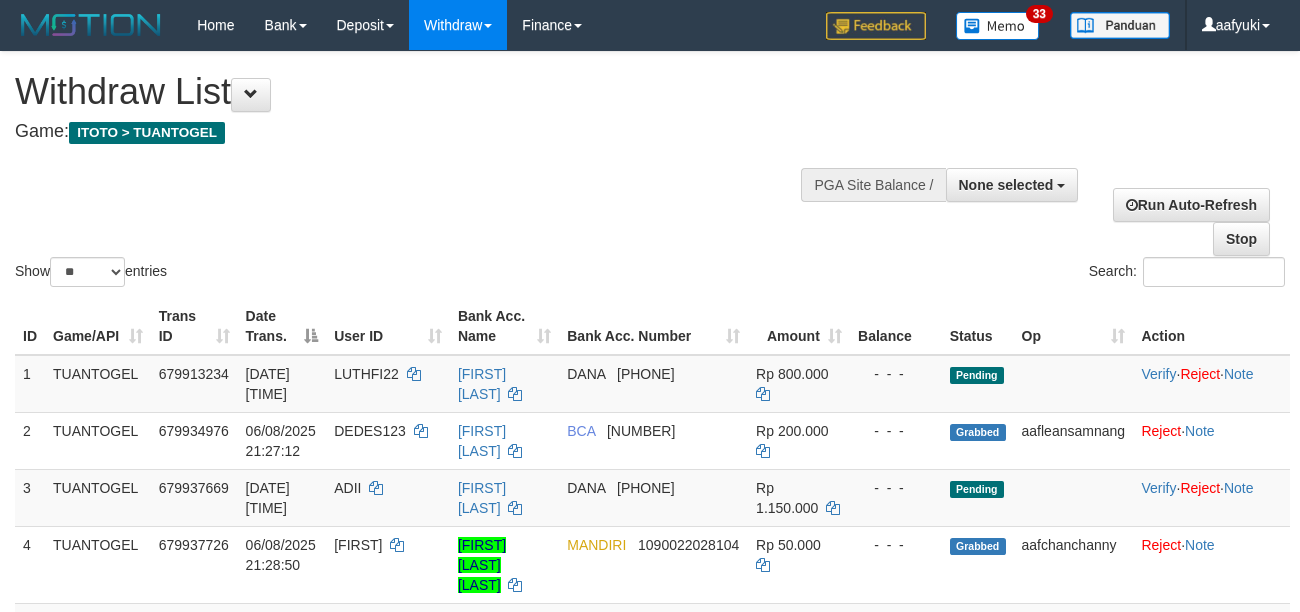 select 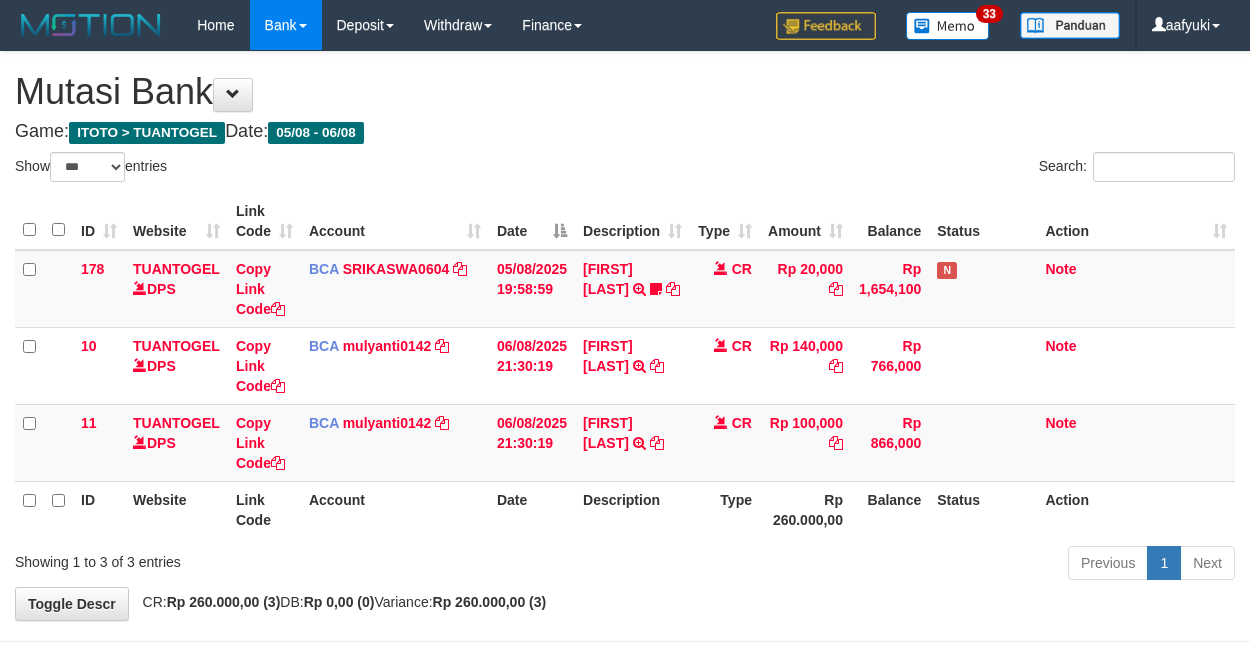 select on "***" 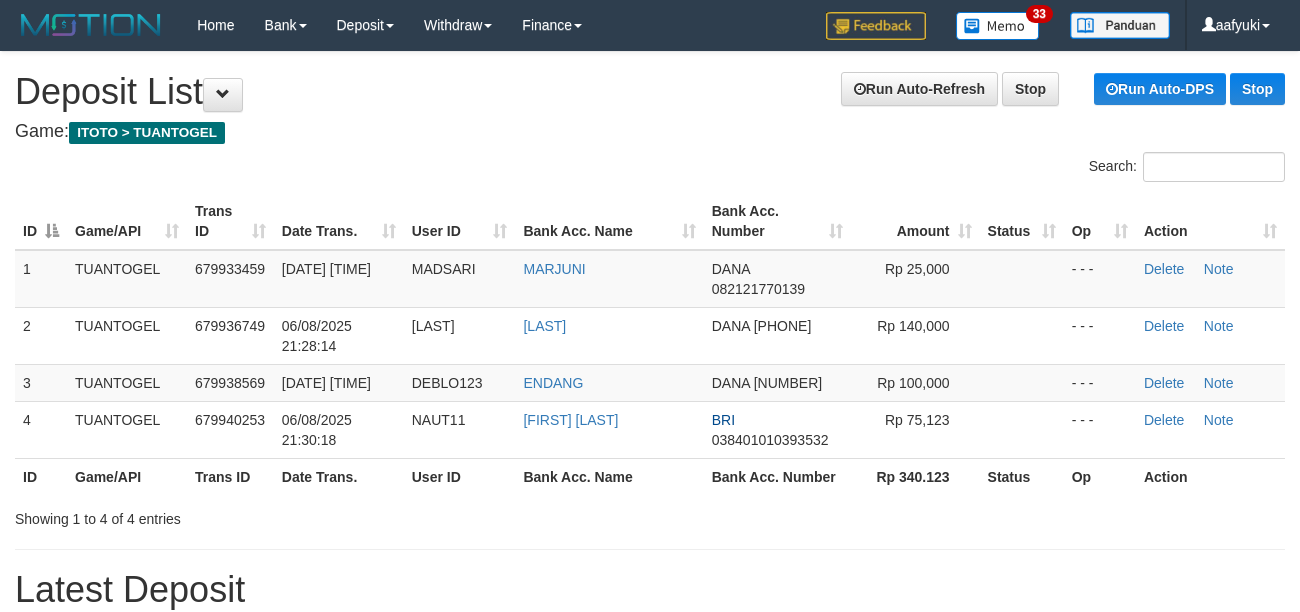 scroll, scrollTop: 0, scrollLeft: 0, axis: both 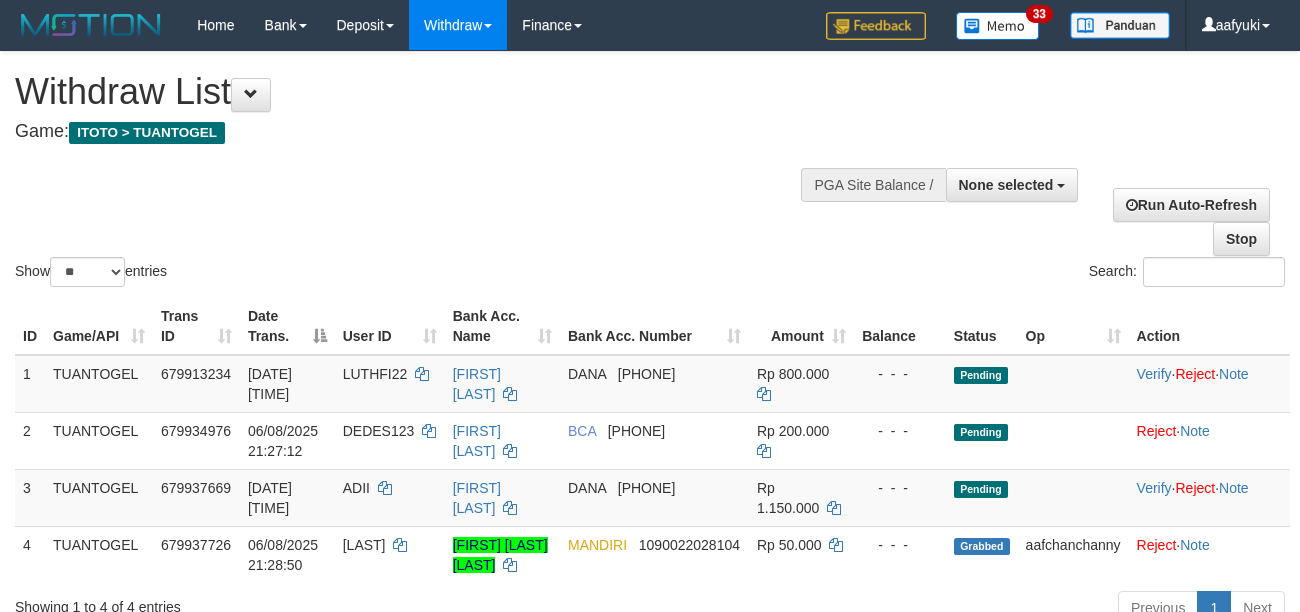 select 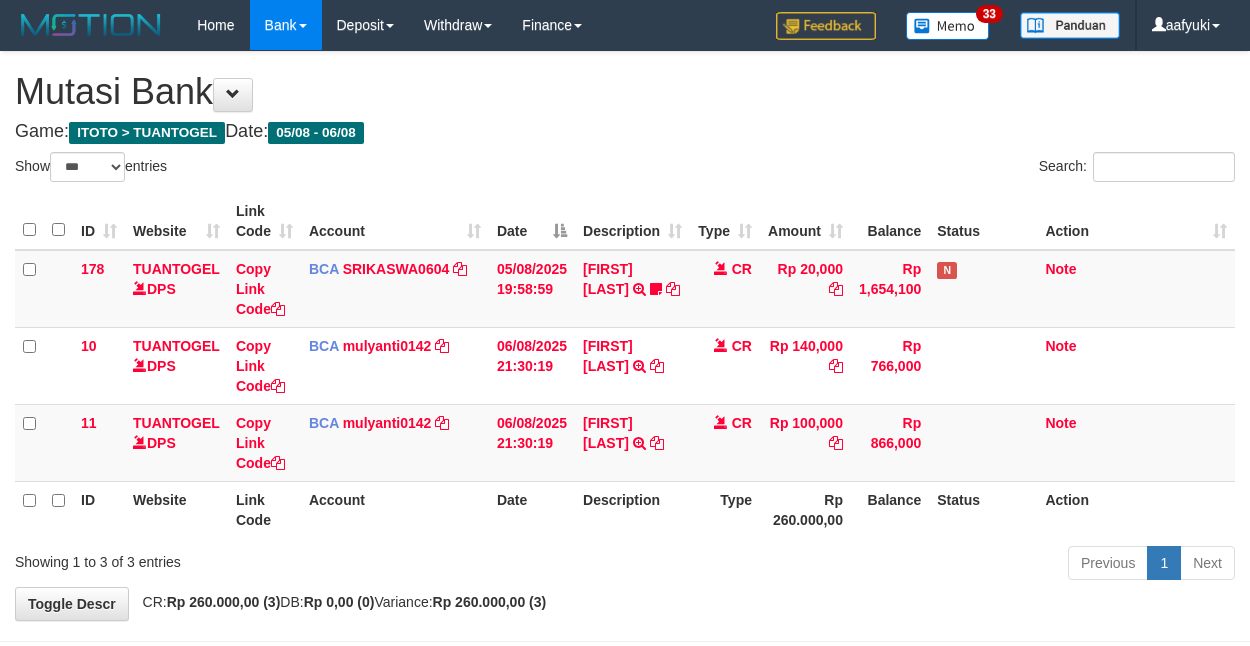 select on "***" 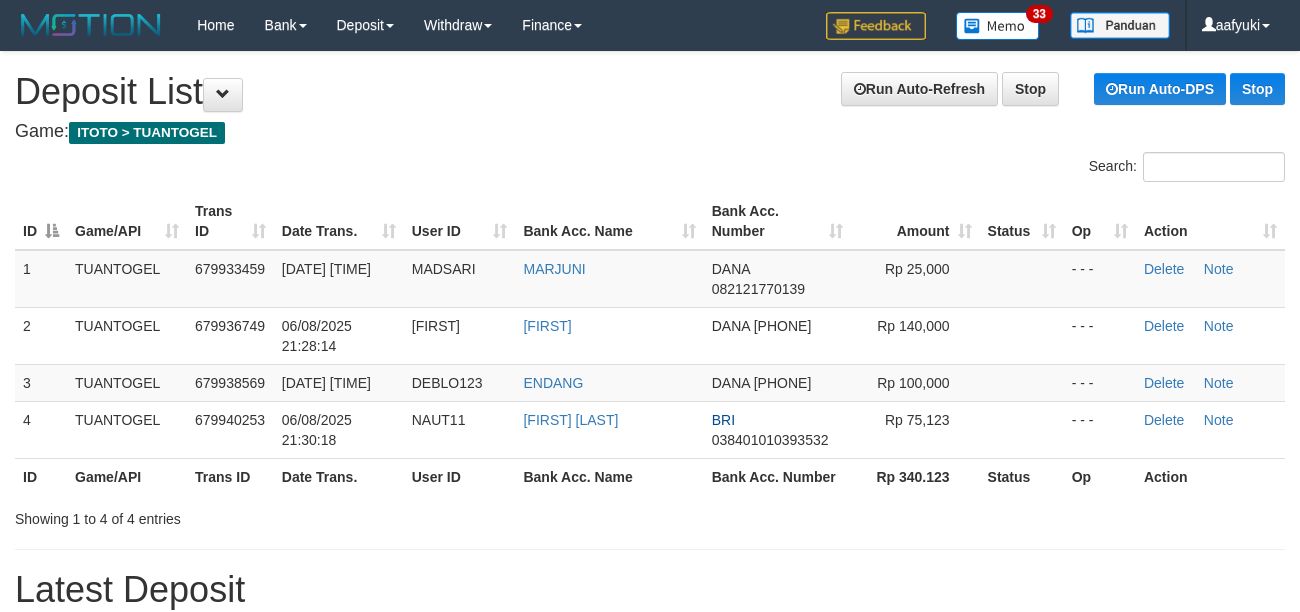 scroll, scrollTop: 0, scrollLeft: 0, axis: both 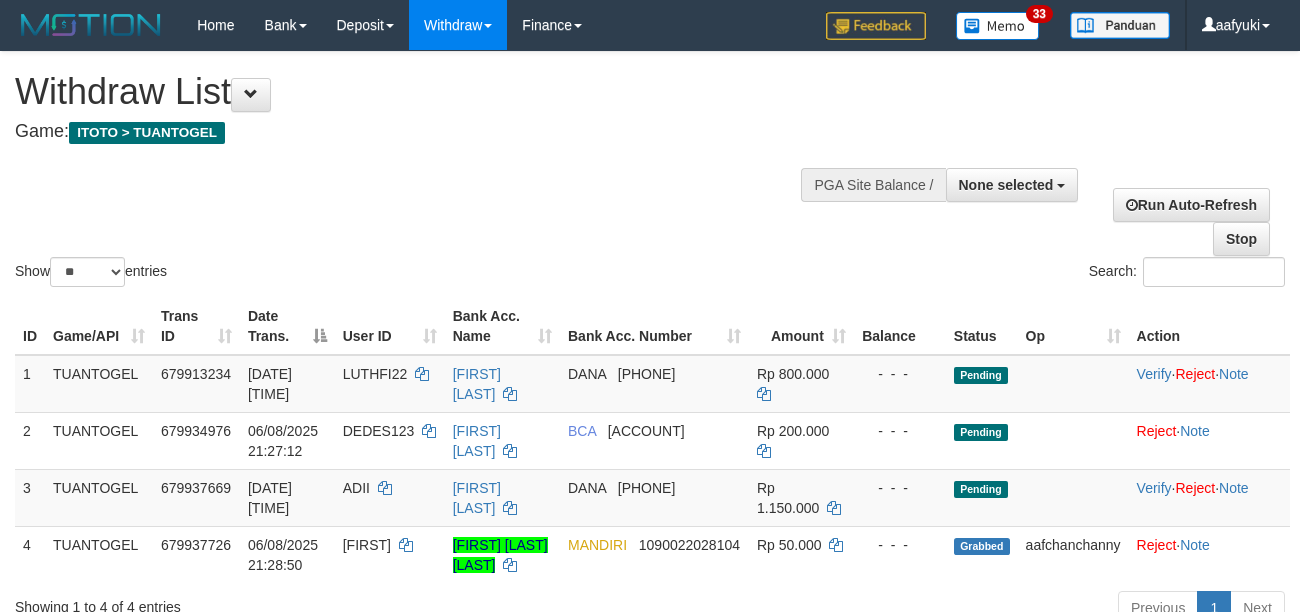select 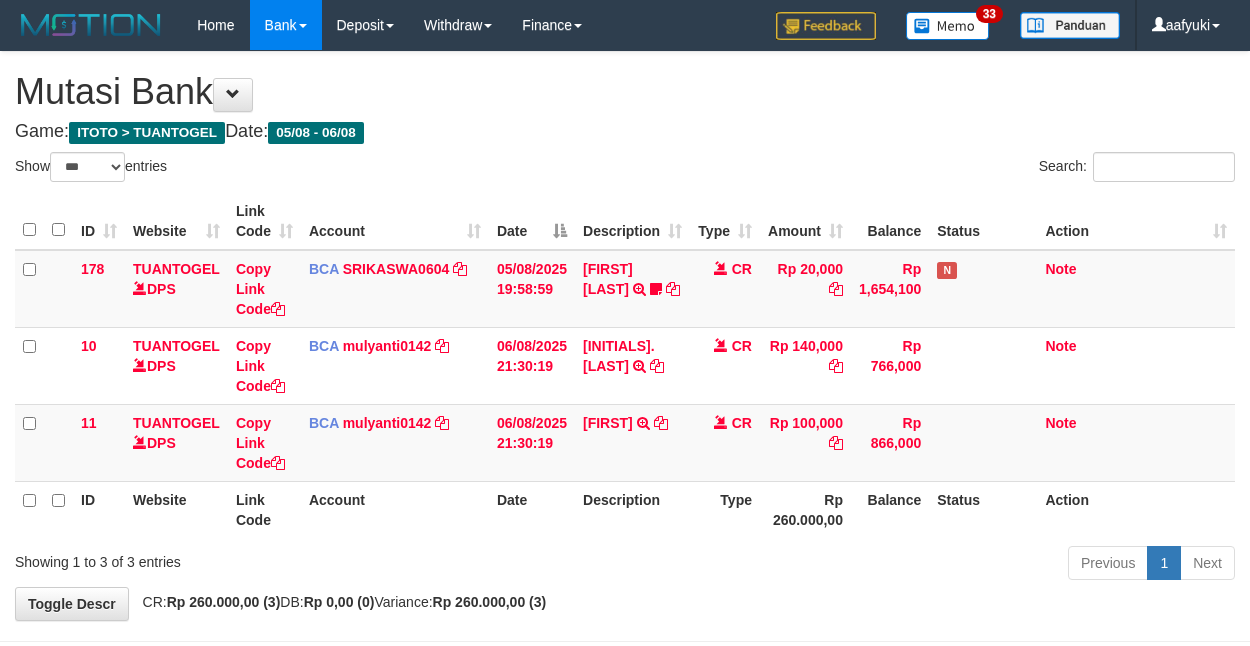 select on "***" 